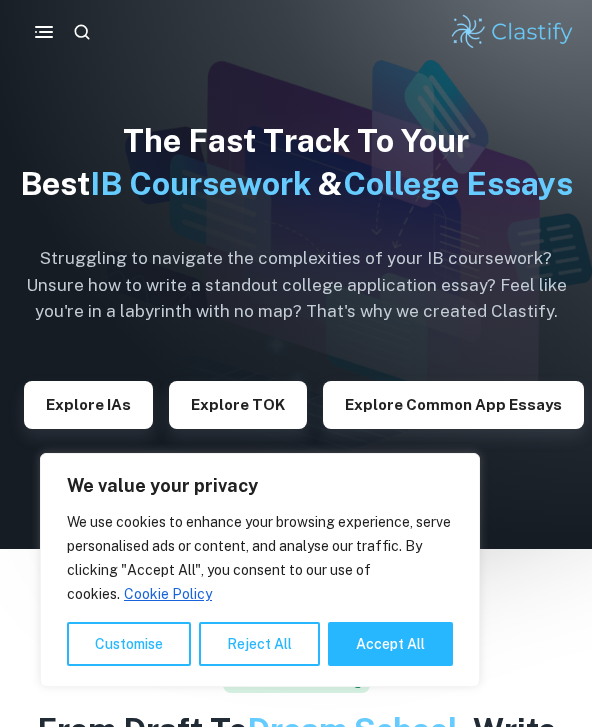 scroll, scrollTop: 0, scrollLeft: 0, axis: both 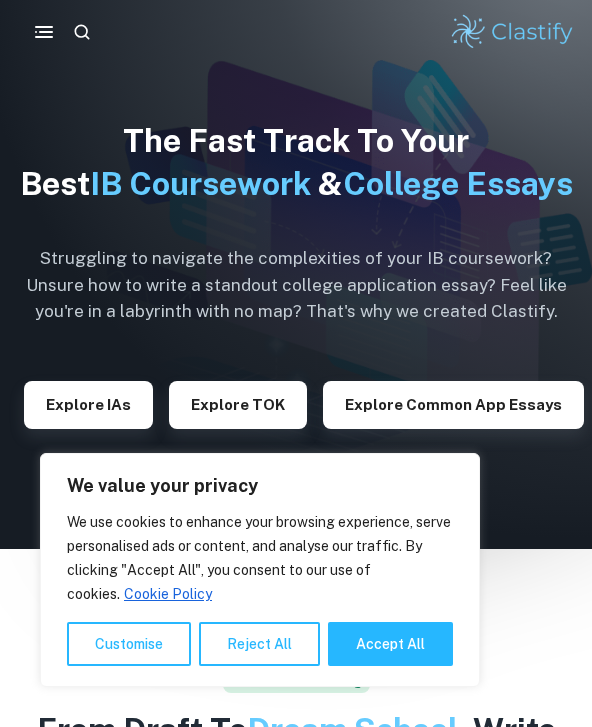 click on "Accept All" at bounding box center (390, 644) 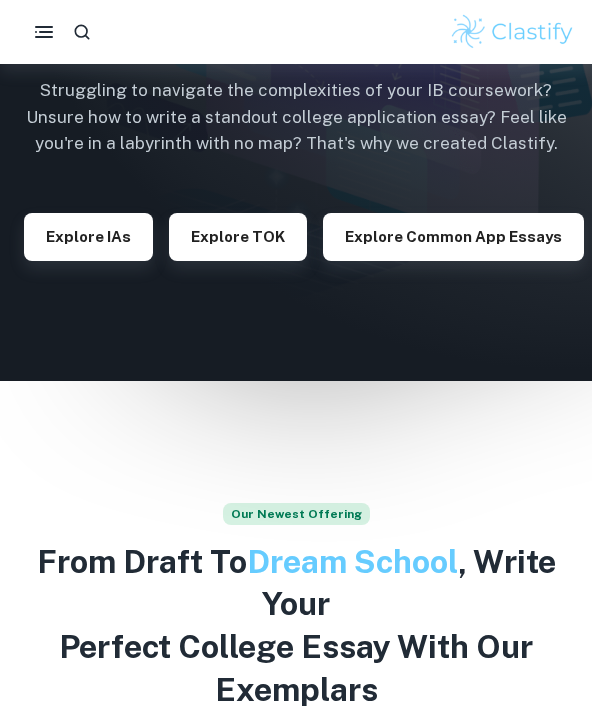 scroll, scrollTop: 185, scrollLeft: 0, axis: vertical 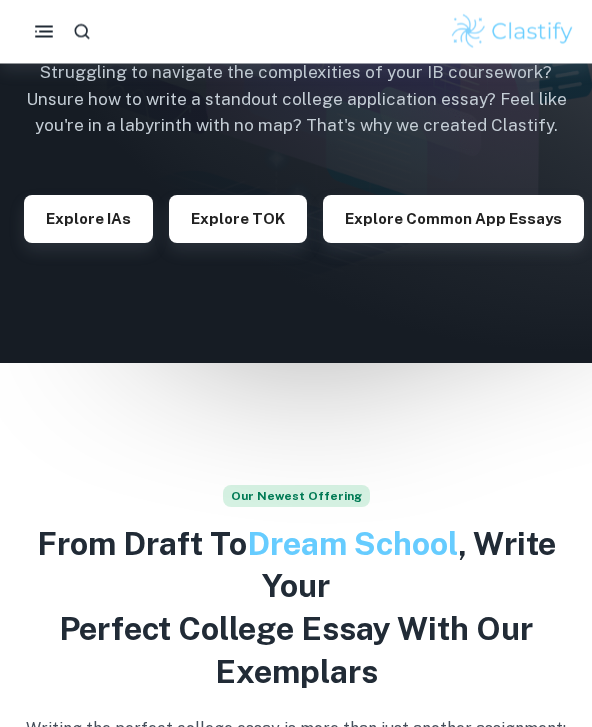 click on "Explore IAs" at bounding box center (88, 220) 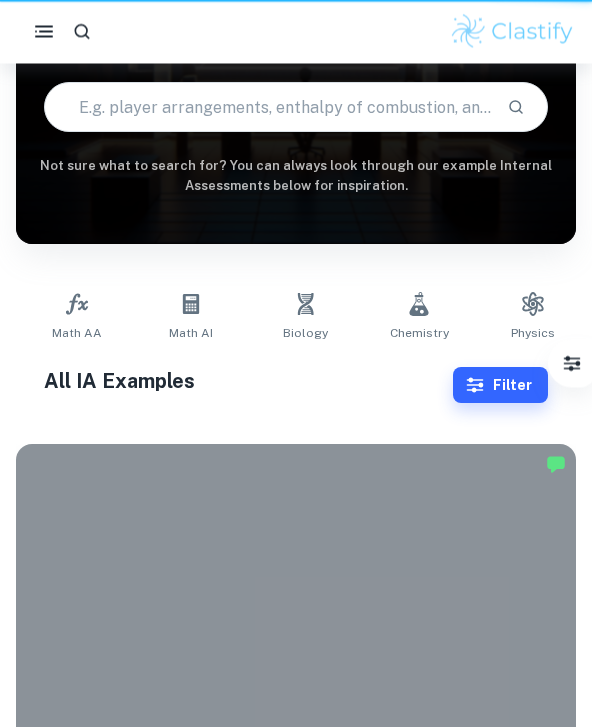 scroll, scrollTop: 0, scrollLeft: 0, axis: both 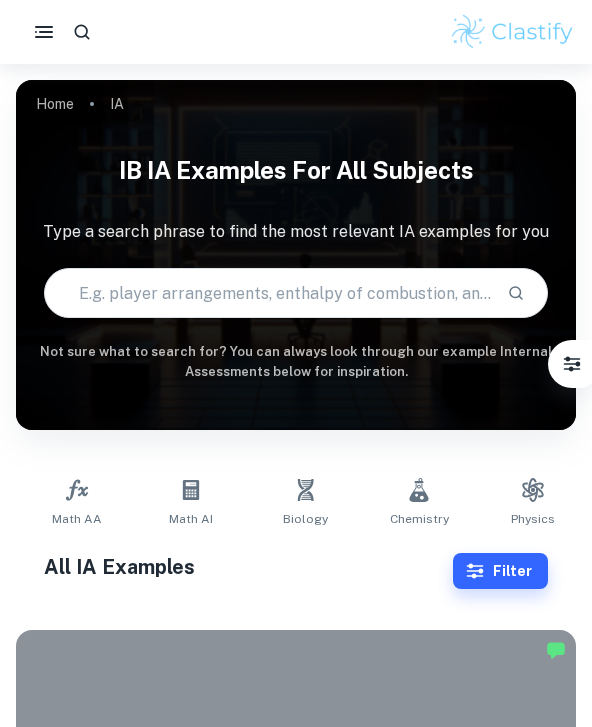 click 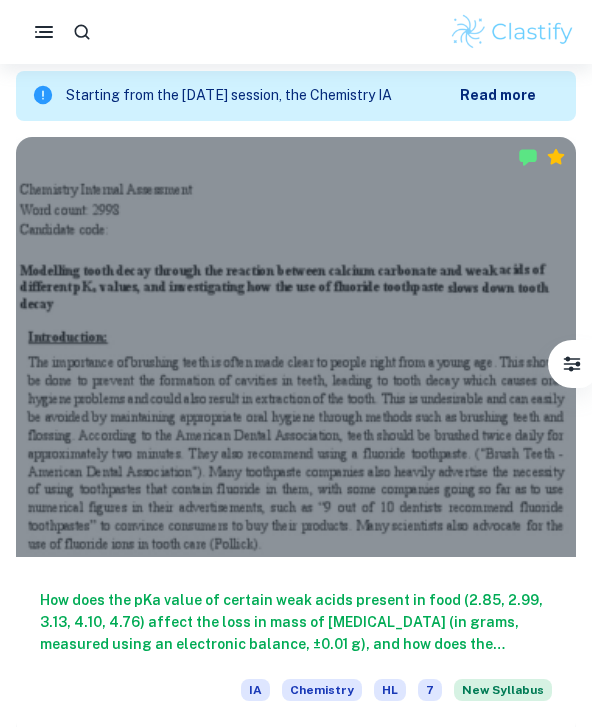 scroll, scrollTop: 560, scrollLeft: 0, axis: vertical 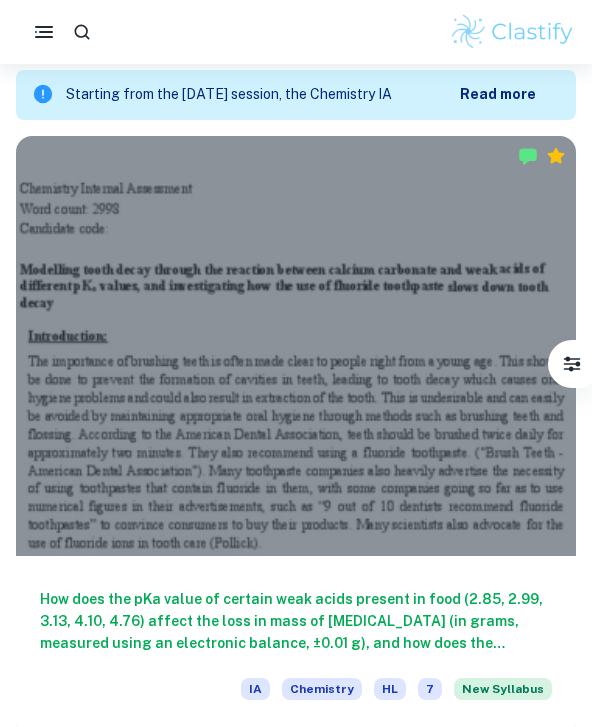 click on "How does the pKa value of certain weak acids present in food (2.85, 2.99, 3.13, 4.10, 4.76) affect the loss in mass of [MEDICAL_DATA] (in grams, measured using an electronic balance, ±0.01 g), and how does the addition of [MEDICAL_DATA] solution affect this reaction, keeping the concentration and temperature of the acid solutions and [MEDICAL_DATA] solutions, the time taken for the reaction and the surface area of the [MEDICAL_DATA] chips controlled?" at bounding box center [296, 621] 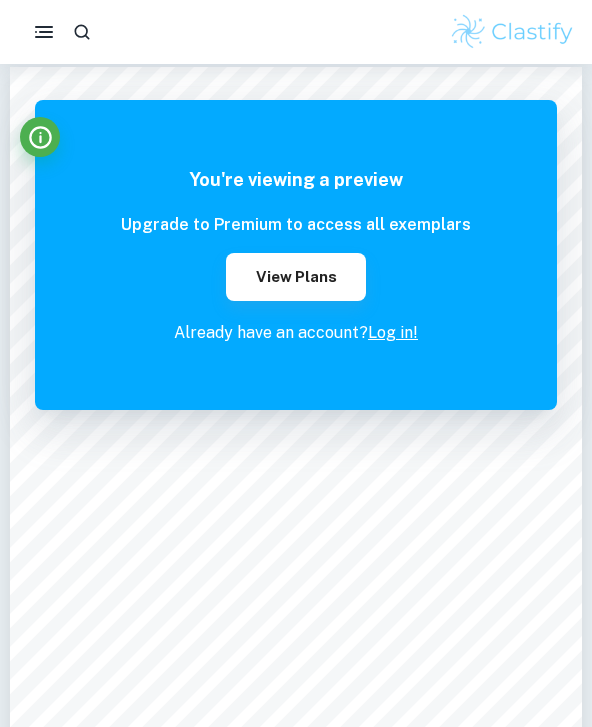 scroll, scrollTop: 0, scrollLeft: 0, axis: both 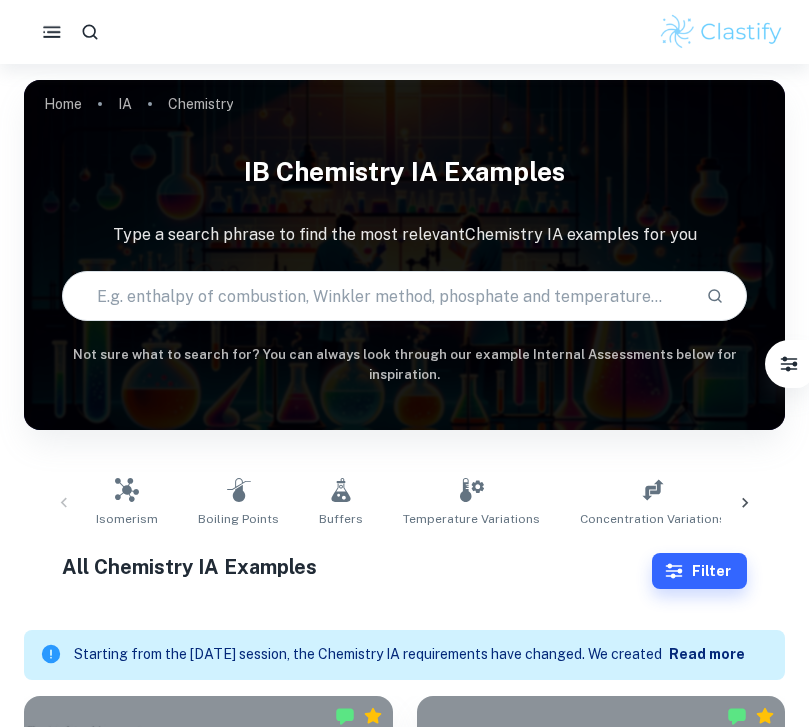 click at bounding box center (52, 32) 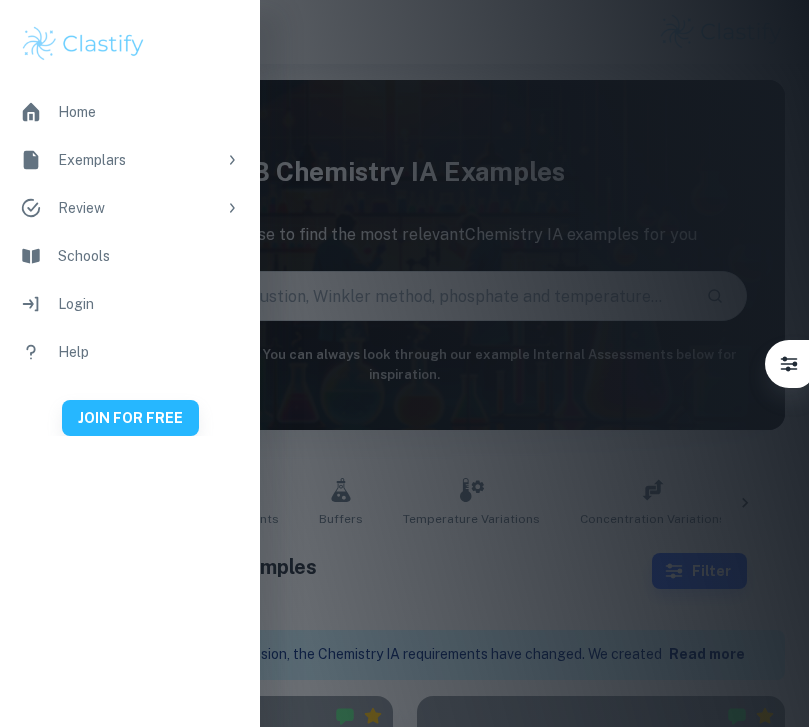 click on "JOIN FOR FREE" at bounding box center (130, 418) 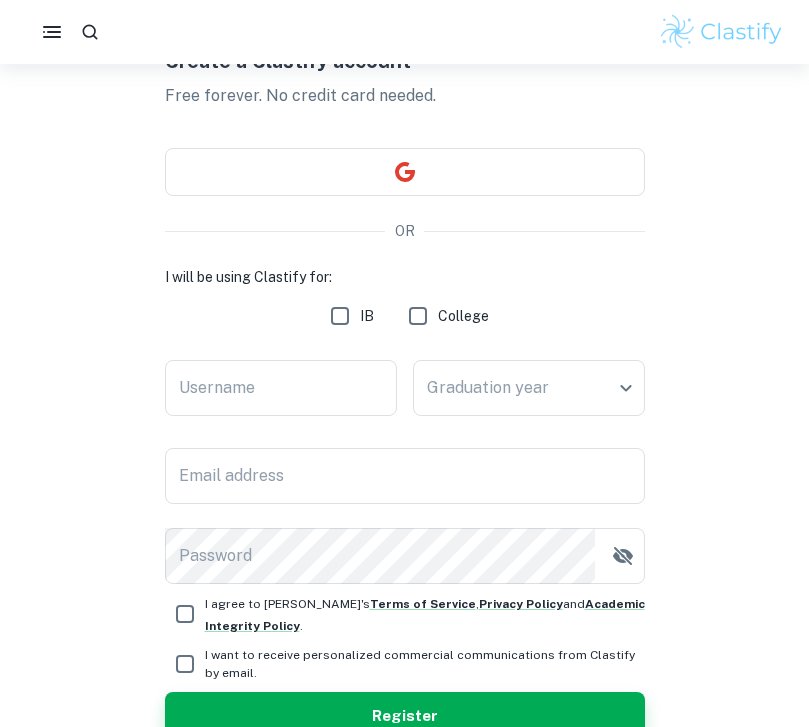 scroll, scrollTop: 0, scrollLeft: 0, axis: both 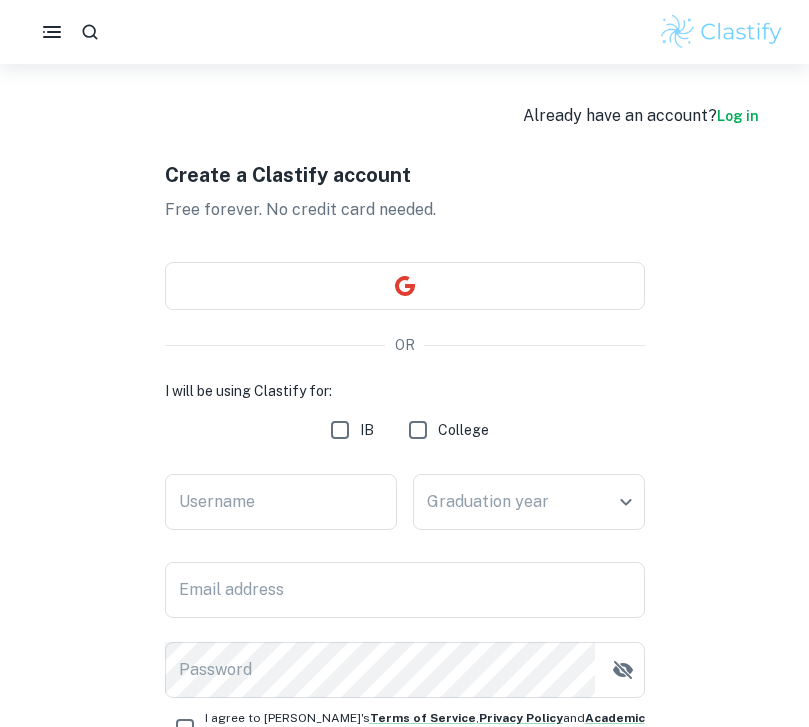 click on "Log in" at bounding box center [738, 116] 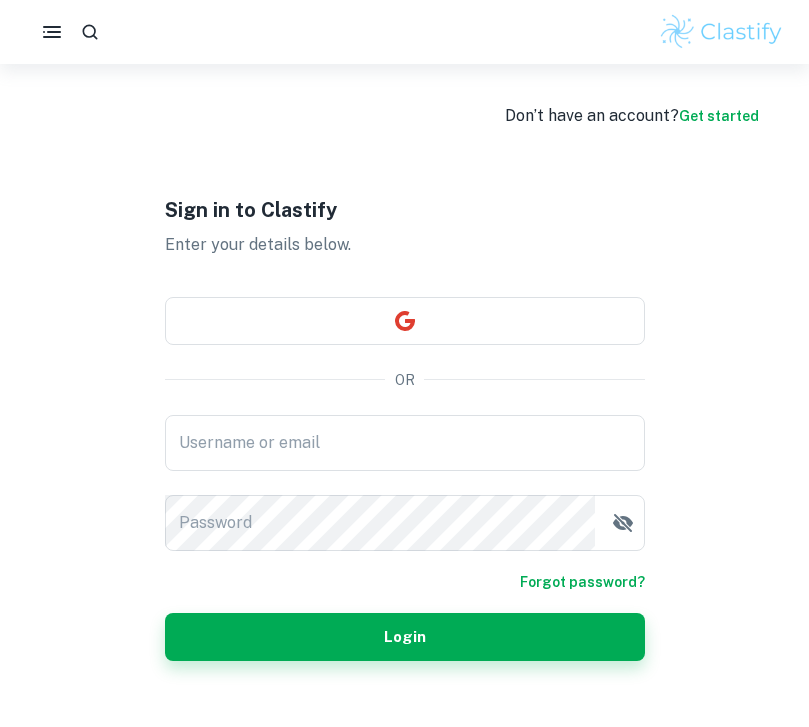 click at bounding box center (405, 321) 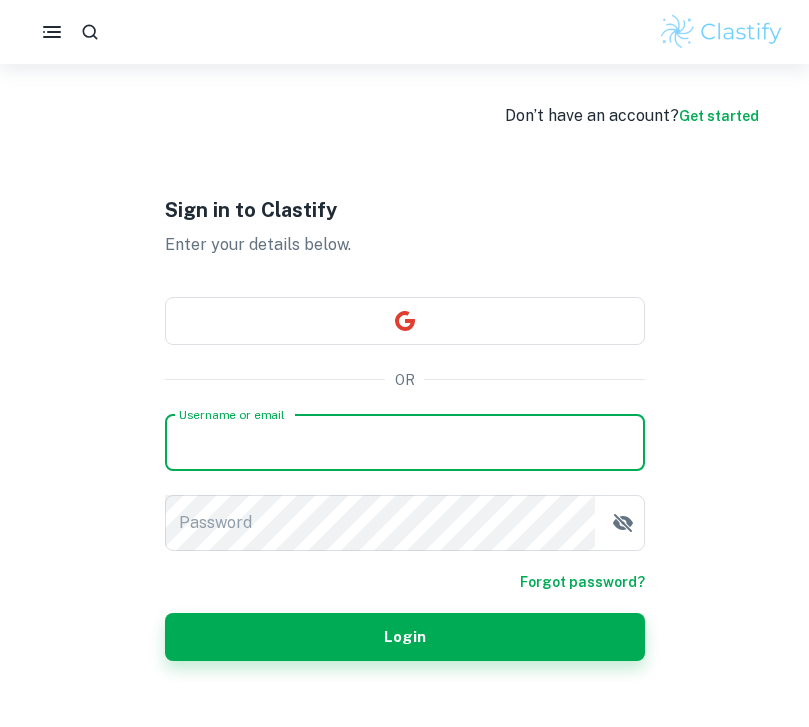 scroll, scrollTop: 292, scrollLeft: 0, axis: vertical 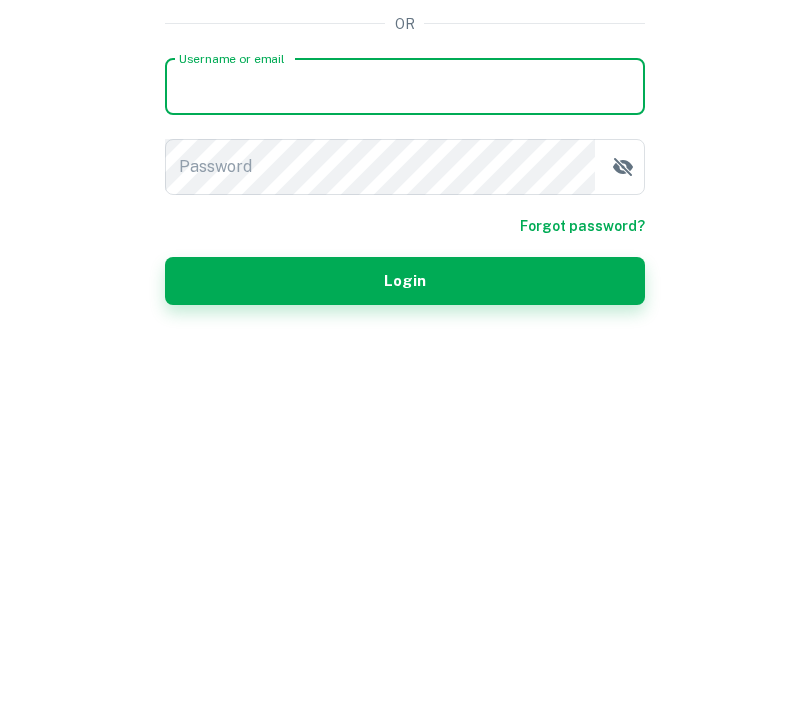type on "[EMAIL_ADDRESS][DOMAIN_NAME]" 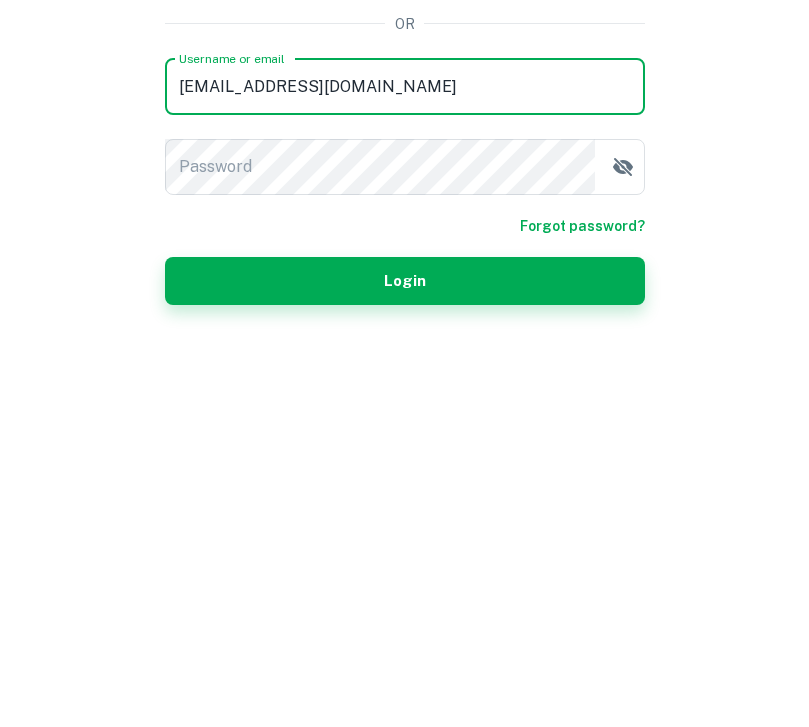 click on "Login" at bounding box center (405, 573) 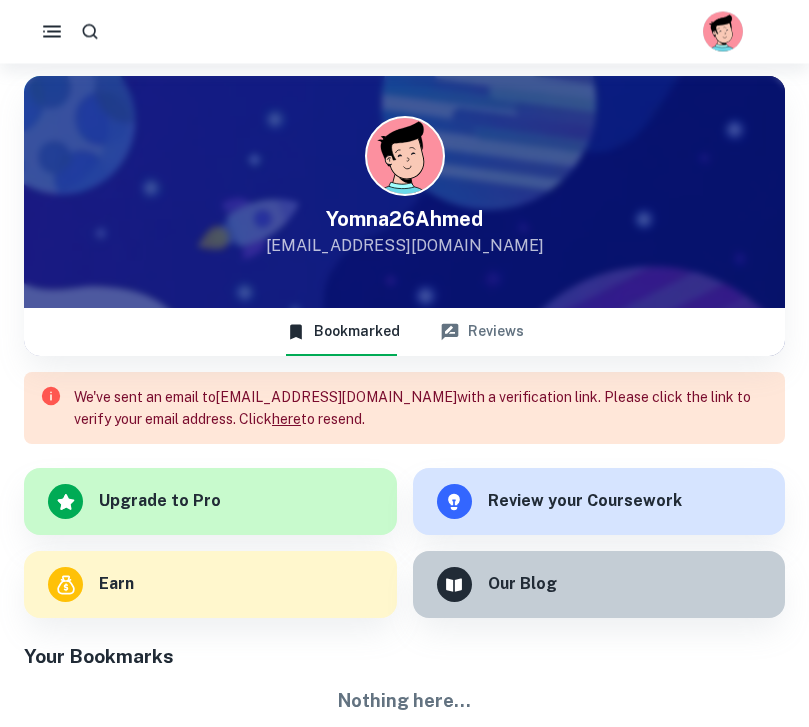 scroll, scrollTop: 0, scrollLeft: 0, axis: both 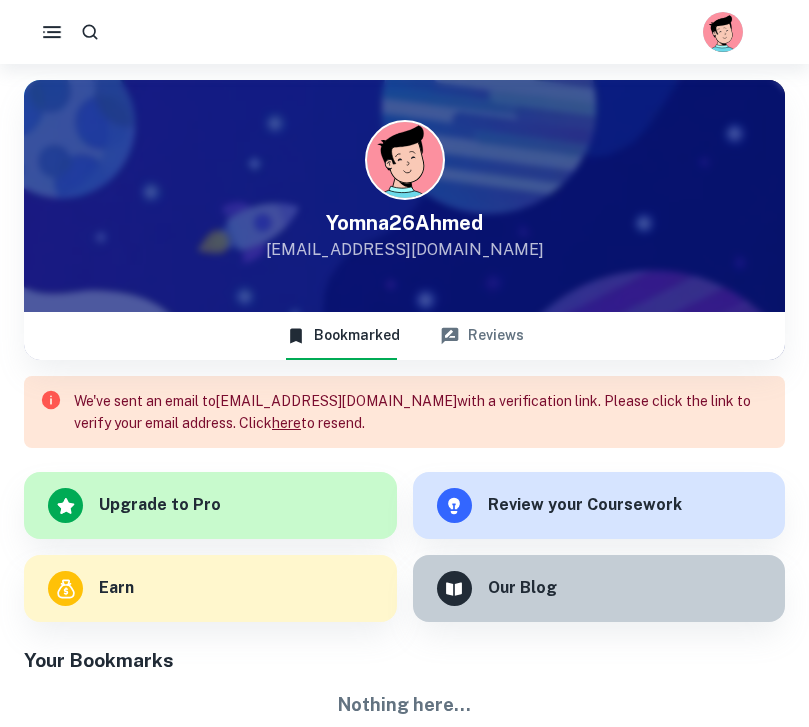 click at bounding box center (52, 32) 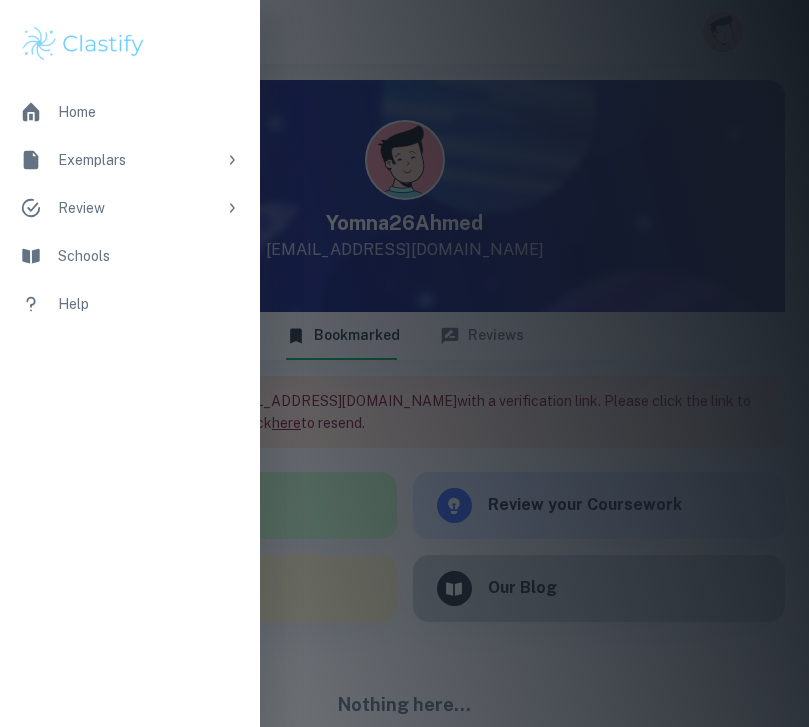click on "Exemplars" at bounding box center (130, 160) 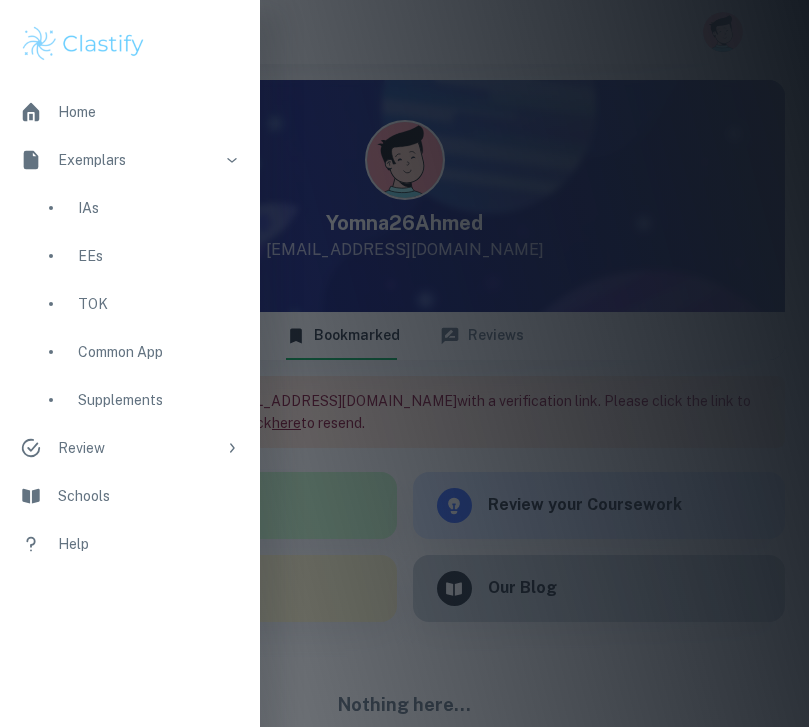 click on "IAs" at bounding box center (130, 208) 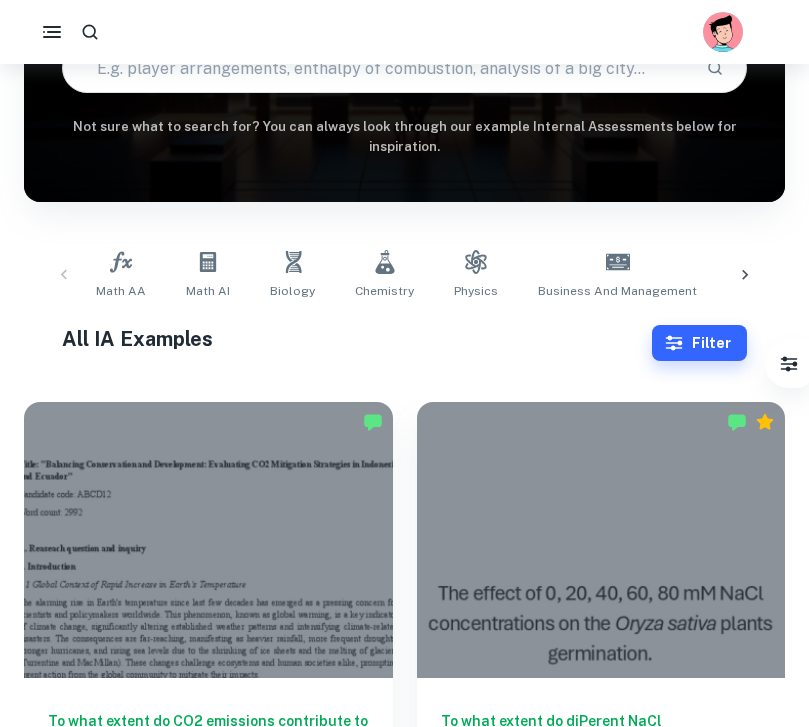 scroll, scrollTop: 227, scrollLeft: 0, axis: vertical 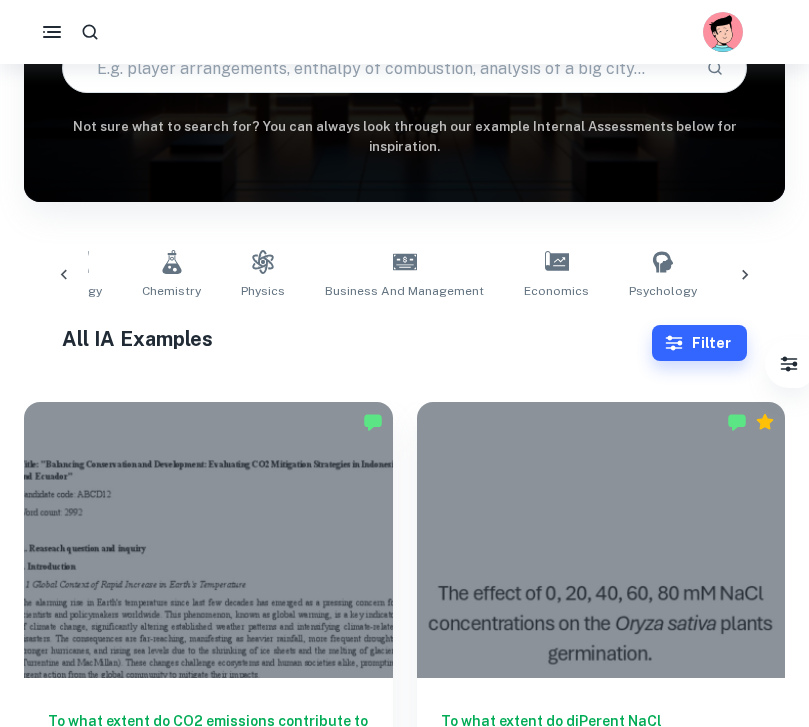 click on "Chemistry" at bounding box center [171, 291] 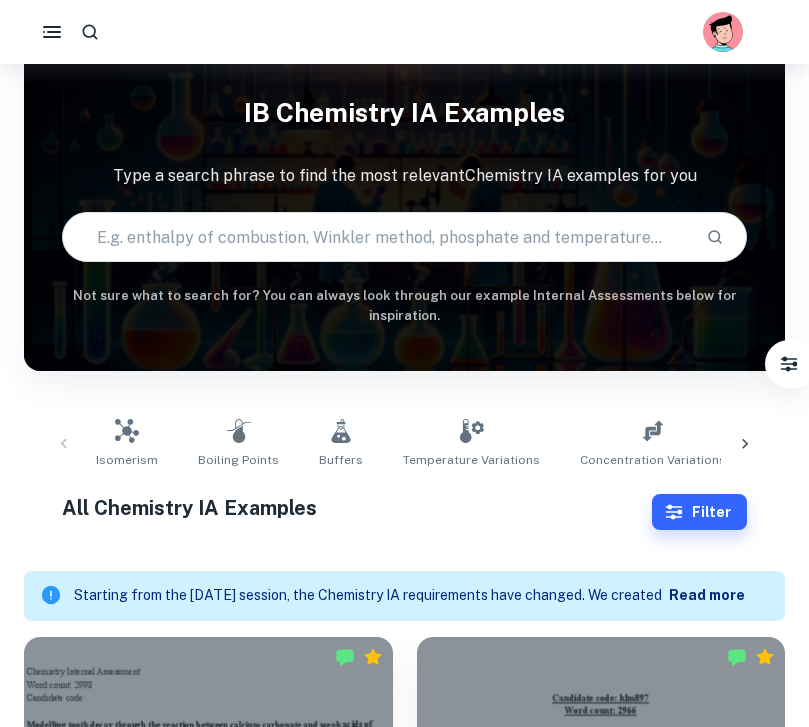 scroll, scrollTop: 52, scrollLeft: 0, axis: vertical 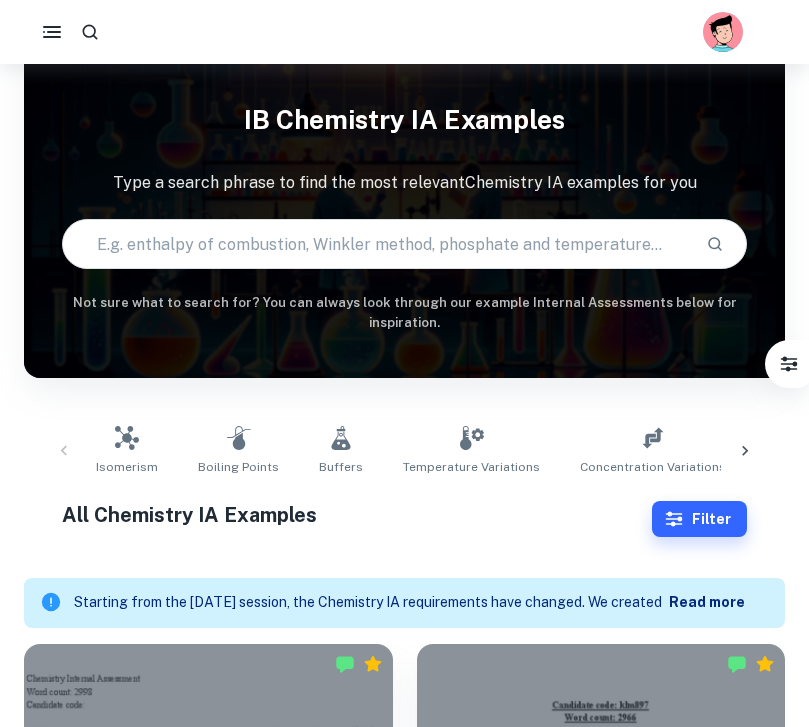 click at bounding box center (376, 244) 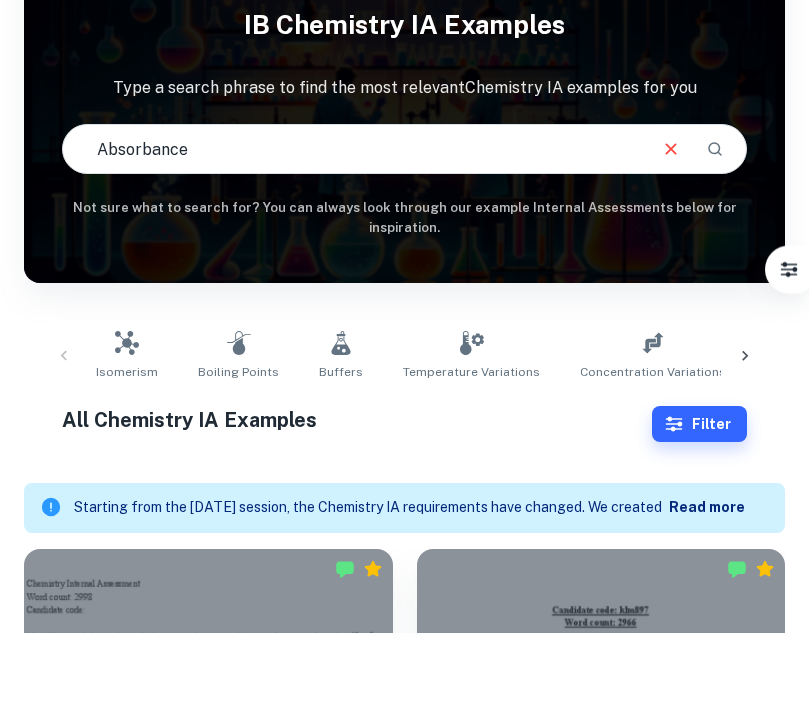 type on "Absorbance" 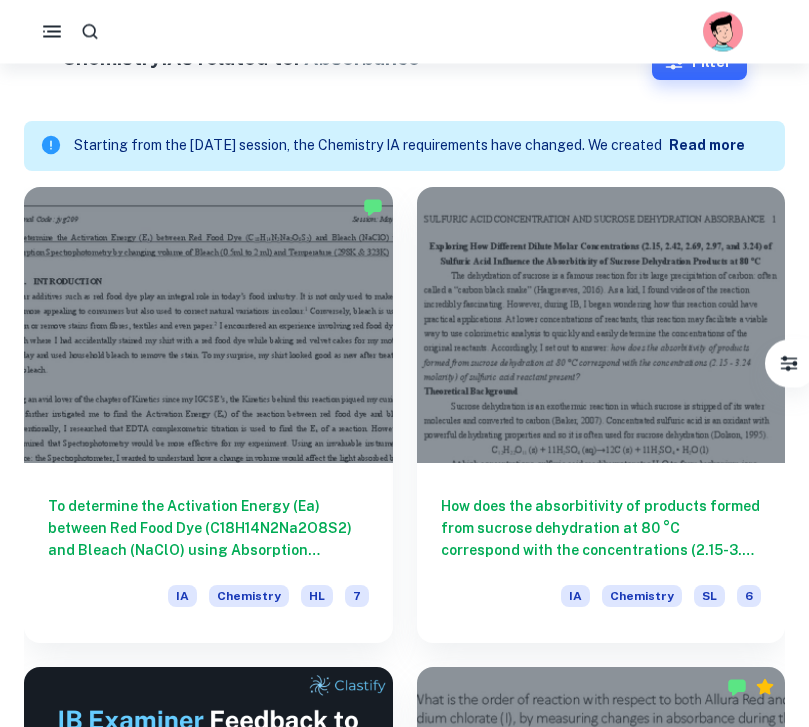 scroll, scrollTop: 509, scrollLeft: 0, axis: vertical 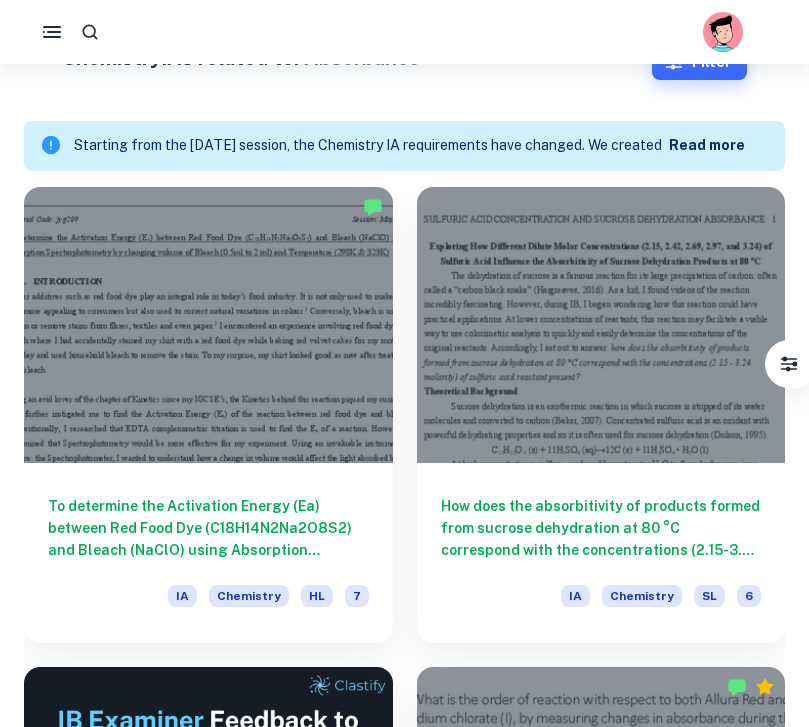 click on "To determine the Activation Energy (Ea) between Red Food Dye (C18H14N2Na2O8S2) and Bleach (NaClO) using Absorption [MEDICAL_DATA] by changing volume of Bleach (0.5ml to 2 ml) and Temperature (298K & 323K)" at bounding box center (208, 528) 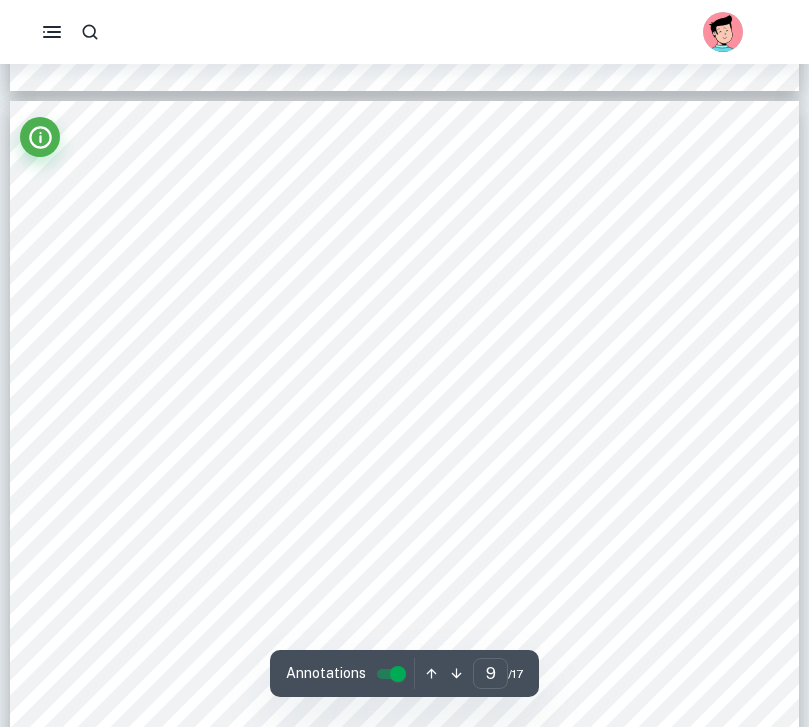 scroll, scrollTop: 9118, scrollLeft: 0, axis: vertical 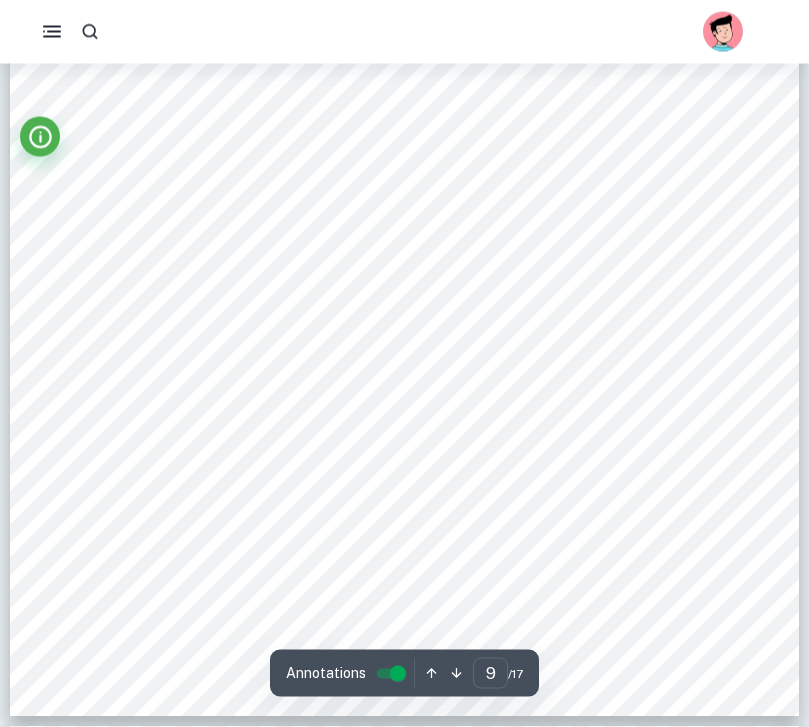 click on "Personal Code: jyg209   Session: [DATE] 9 Using Graphs 2 & 3, we can see that rate constant for 298K is -0.0092 while it is -0.0057 for 323K (as indicated by the blue lines), supporting the hypothesis as the higher temperature has a higher rate constant. The gradients of yellow lines (minimum gradient) and orange lines (maximum gradient) tell us the respective minimum and maximum rate constant values, which will further be used to calculate the uncertainty in the Activation Energy. Following the same steps for other Groups, we arrive at Table 8 below. Group Rate constant at 298K   Rate constant at 323K Minimum   Average   Maximum   Minimum   Average   Maximum I   -0.0105   -0.0092   -0.0079   -0.0063   -0.0057   -0.0049 II   -0.0123   -0.0098   -0.00885   -0.0056   -0.0046   -0.0041 III   -0.0203   -0.0173   -0.0146   -0.0099   -0.0092   -0.0080 IV   -0.0201   -0.0164   -0.0138   -0.0068   -0.0054   -0.0051 V   -0.0392   -0.0275   -0.0159   -0.0090   -0.0083   -0.0068   (𝑘)   is calculated below.   ( )" at bounding box center [404, 159] 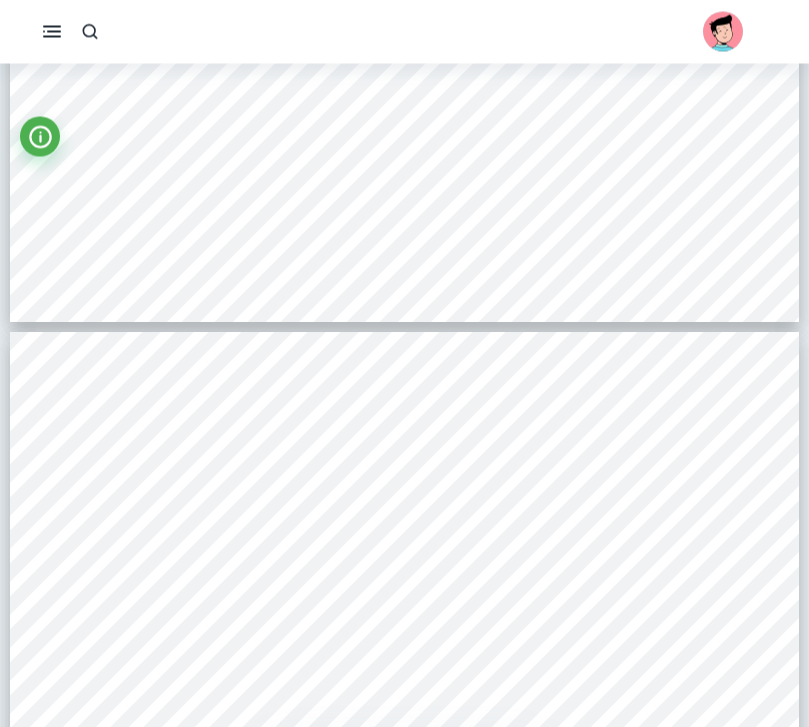 scroll, scrollTop: 15644, scrollLeft: 0, axis: vertical 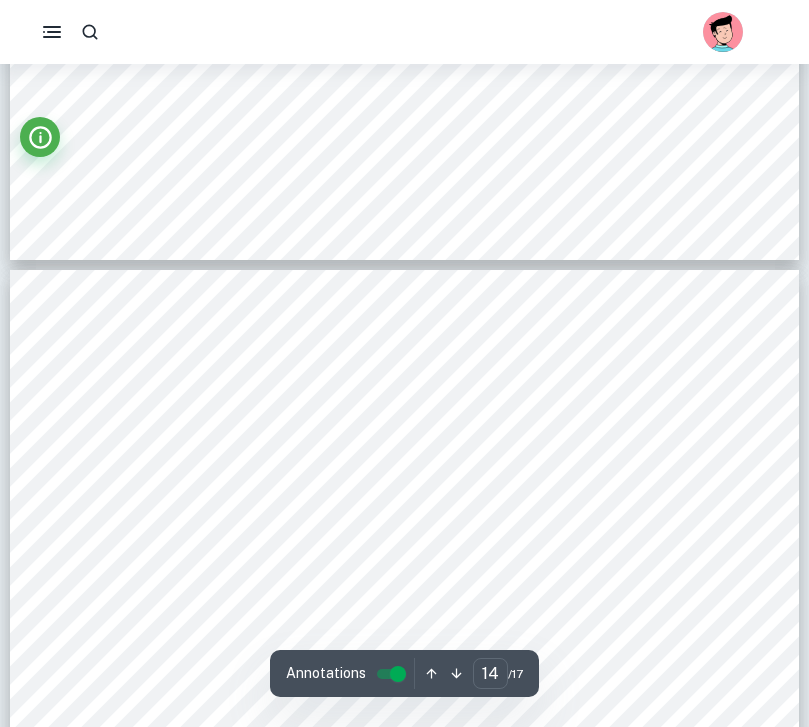 type on "13" 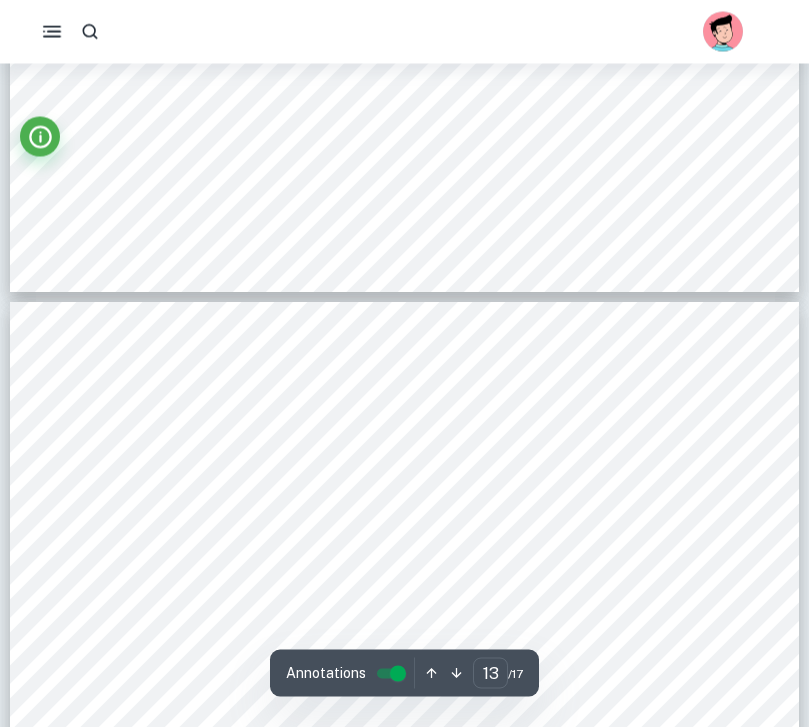 click 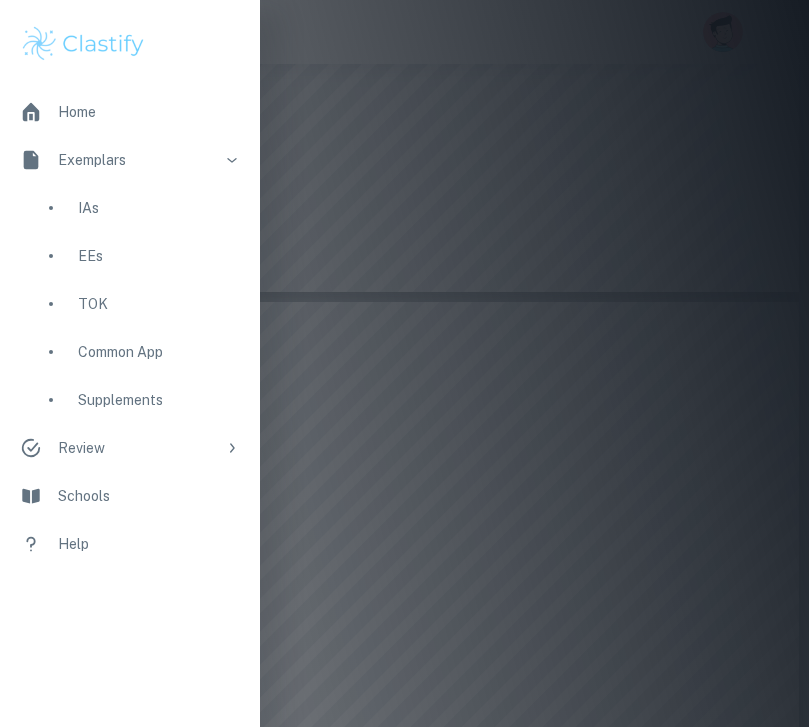 click on "IAs" at bounding box center [130, 208] 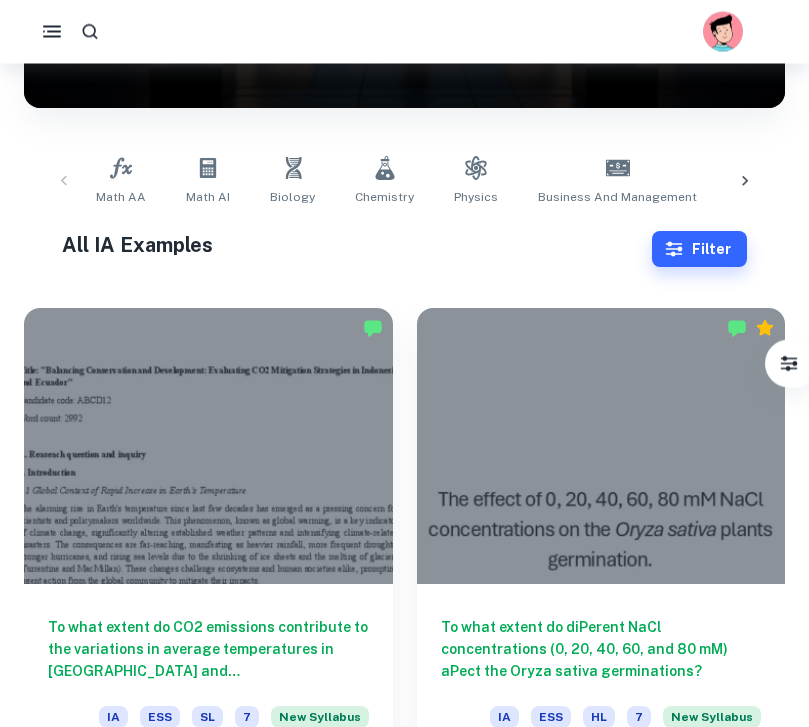 scroll, scrollTop: 344, scrollLeft: 0, axis: vertical 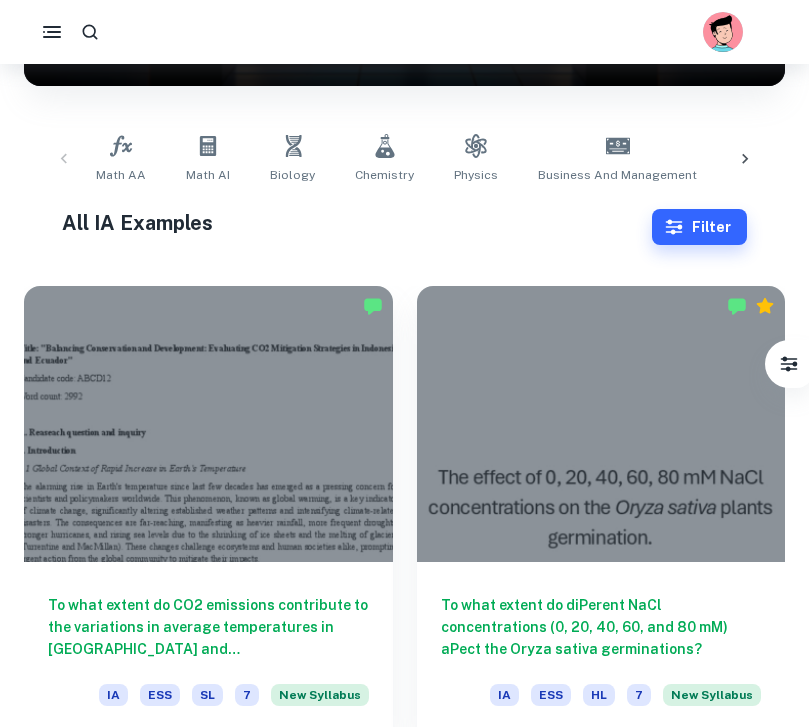 click on "Chemistry" at bounding box center (384, 175) 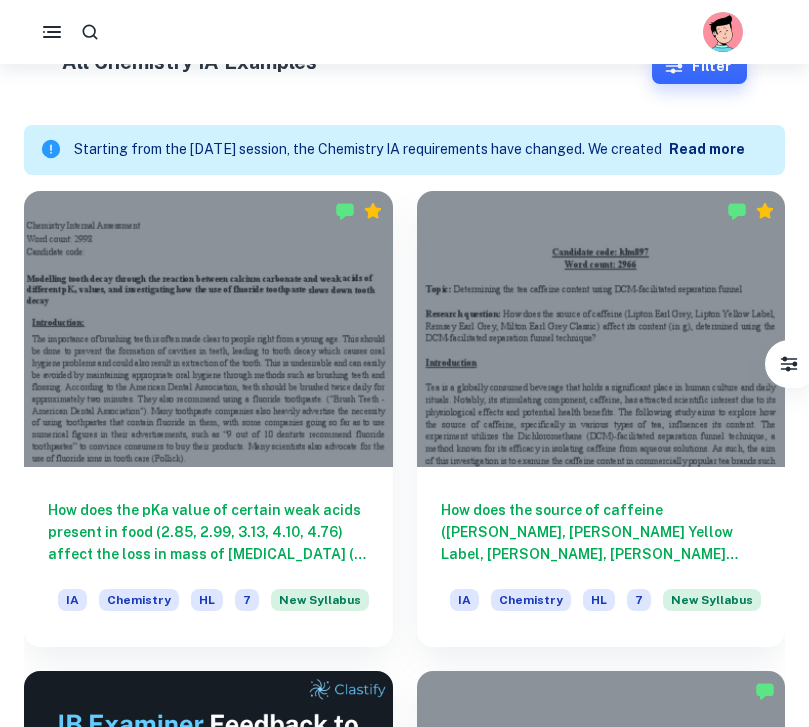 scroll, scrollTop: 504, scrollLeft: 0, axis: vertical 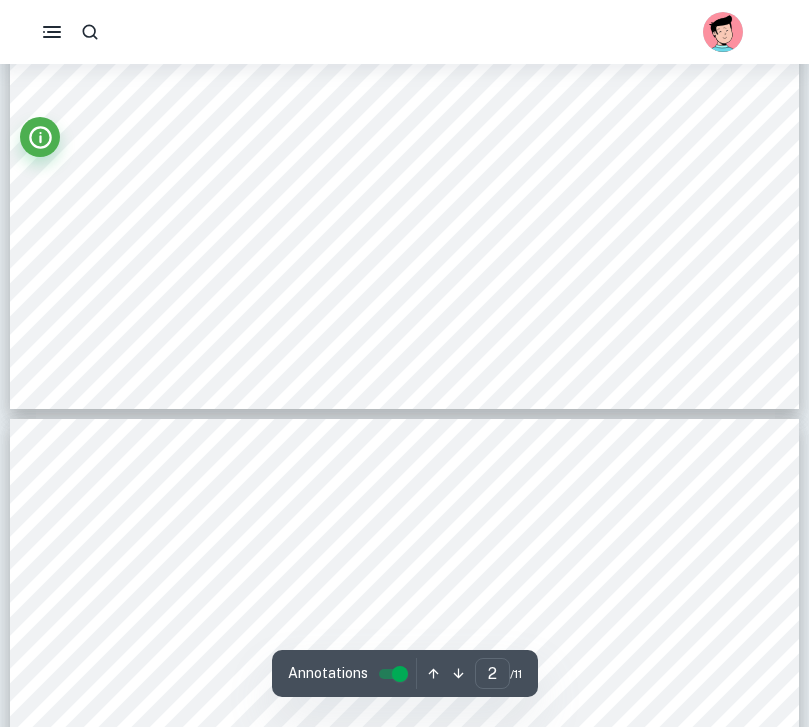 type on "3" 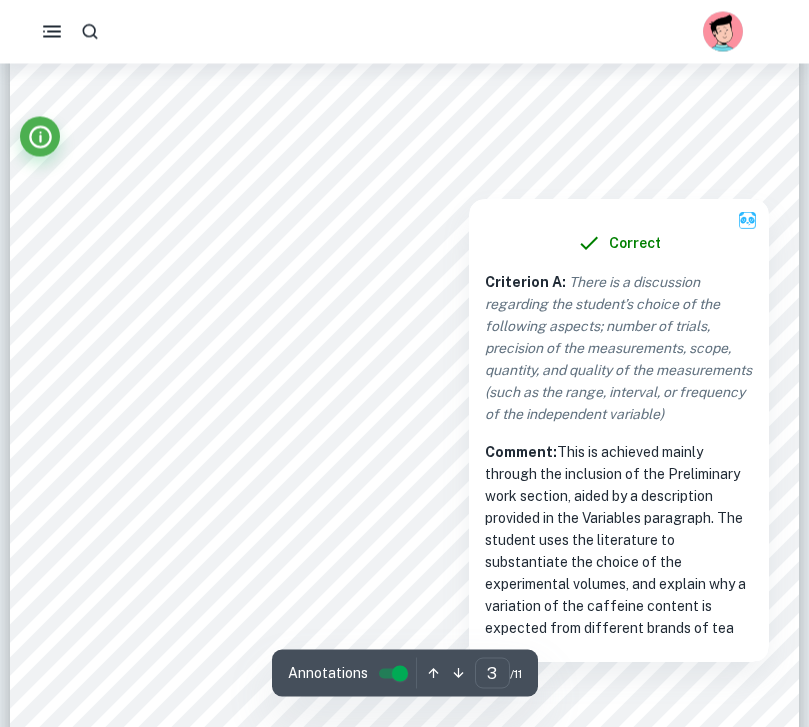 scroll, scrollTop: 2500, scrollLeft: 0, axis: vertical 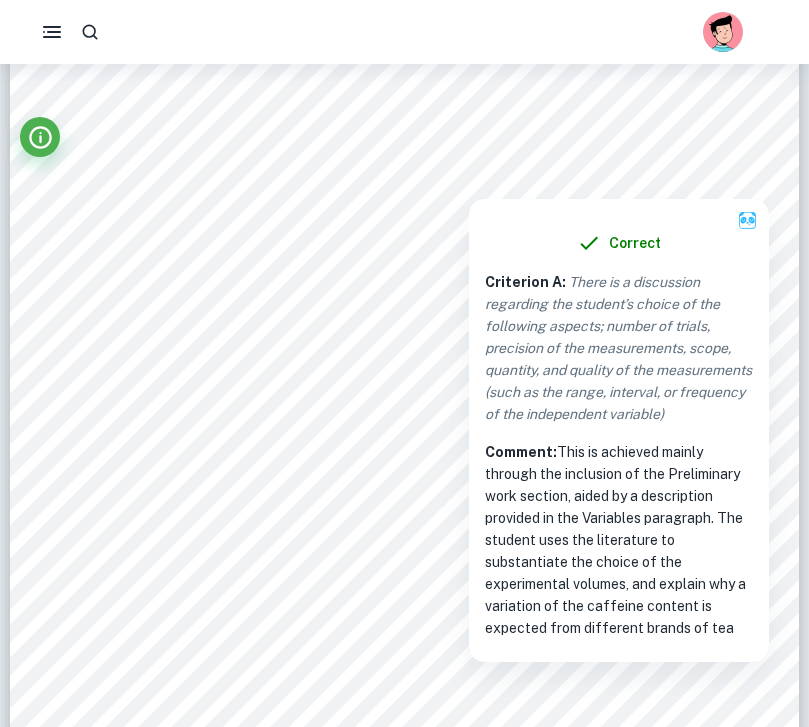 click at bounding box center [723, 178] 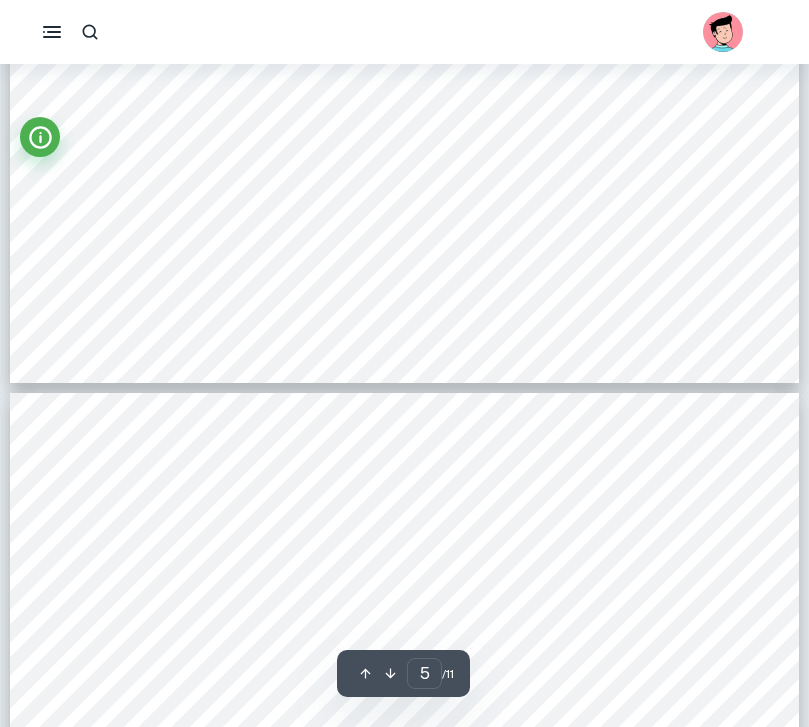 scroll, scrollTop: 5322, scrollLeft: 0, axis: vertical 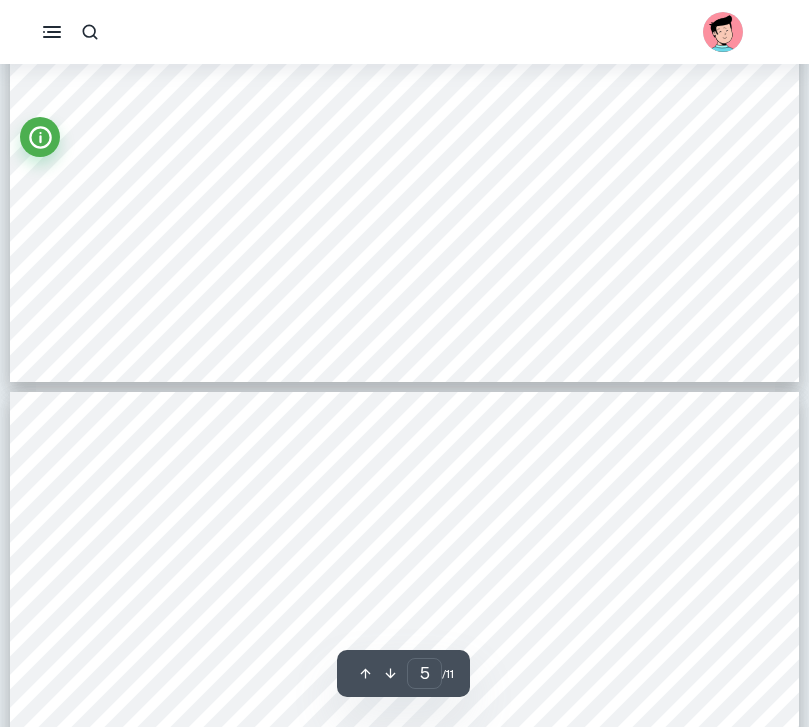 click on "2 1.   200ml of distilled water was boiled. 2.   Approximately 5g of [PERSON_NAME] Grey Tea leaves were weighed out. 3.   The tea leaves were poured and stirred in the boiled water in the beaker, then left for 5 minutes to infuse. 4.   The tea leaves were filtered and separated from the tea solution into a 250ml conical flask using filter paper and a funnel. 5.   15ml of dichloromethane was measured into a 25ml measuring cylinder using a 1ml pipette. 6.   The separating funnel was prepared and placed on a ring stand, ensuring the separating funnel was closed. 7.   The tea solution was poured into the 250ml separating funnel once it reached 35oC. 8.   15ml of dichloromethane was poured into the tea solution in the separating funnel. 9.   A cork was placed in the opening of the funnel, and the solution was shaken and mixed while releasing pressure every 10 seconds. 10.   A conical flask was placed under the funnel, and the dichloromethane mixed solution solution (as seen on Figure 1). 11.   12.   13.   14.   15." at bounding box center [404, -176] 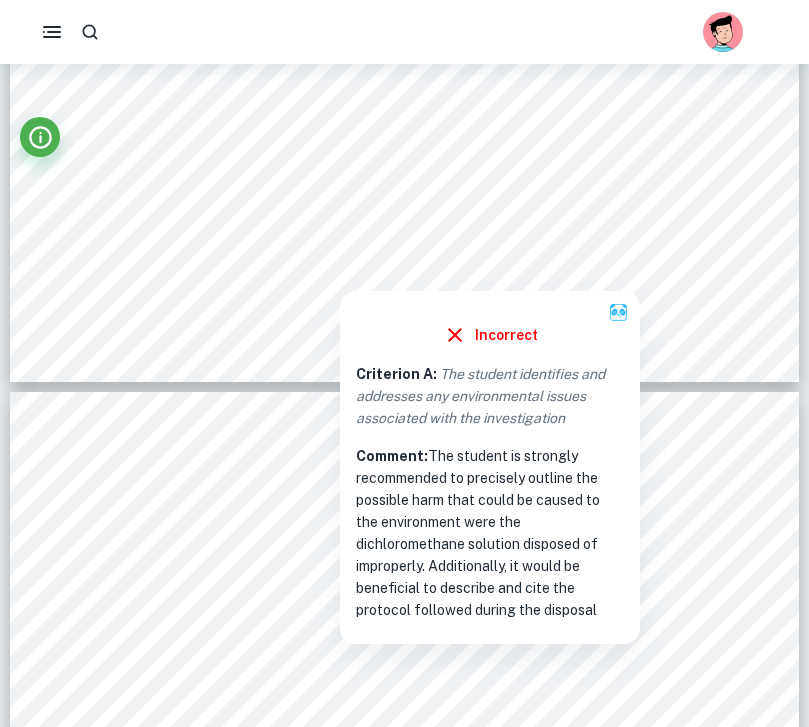 click at bounding box center [341, 275] 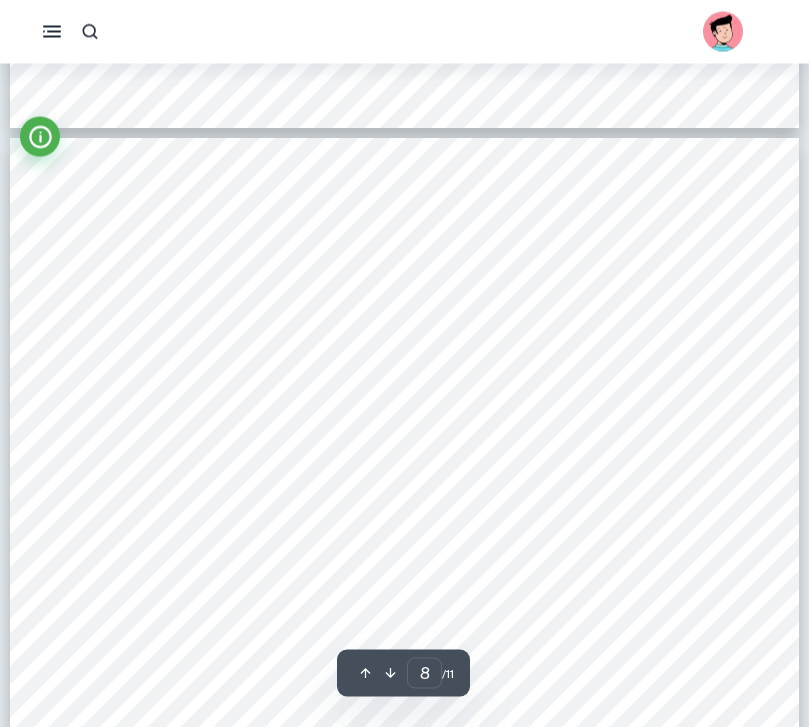 scroll, scrollTop: 7859, scrollLeft: 0, axis: vertical 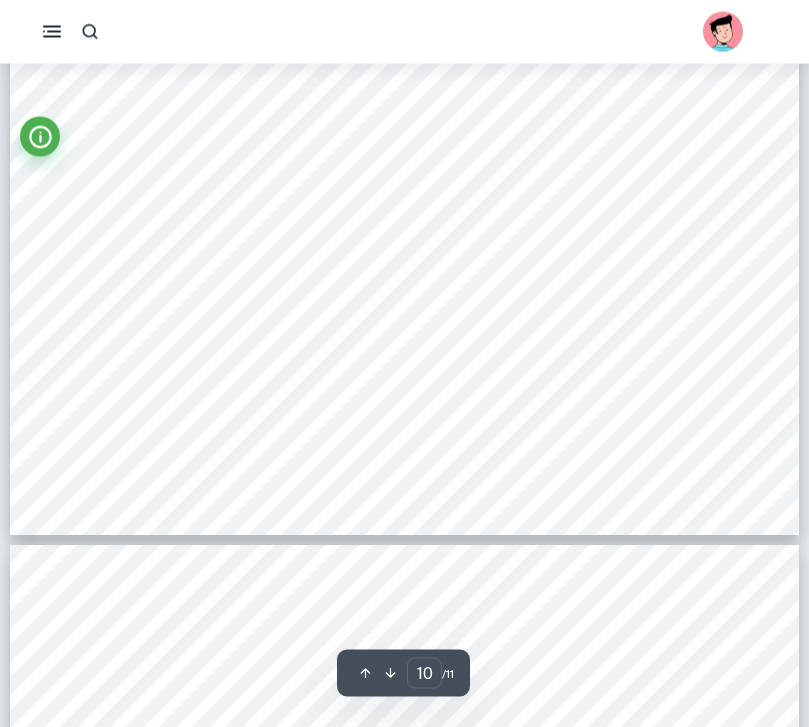 type on "11" 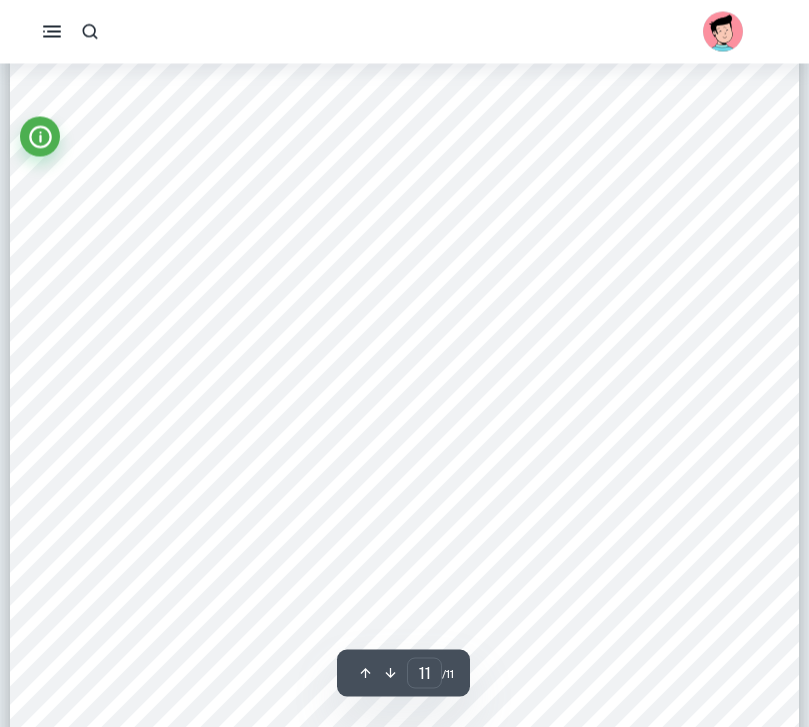 scroll, scrollTop: 11689, scrollLeft: 0, axis: vertical 